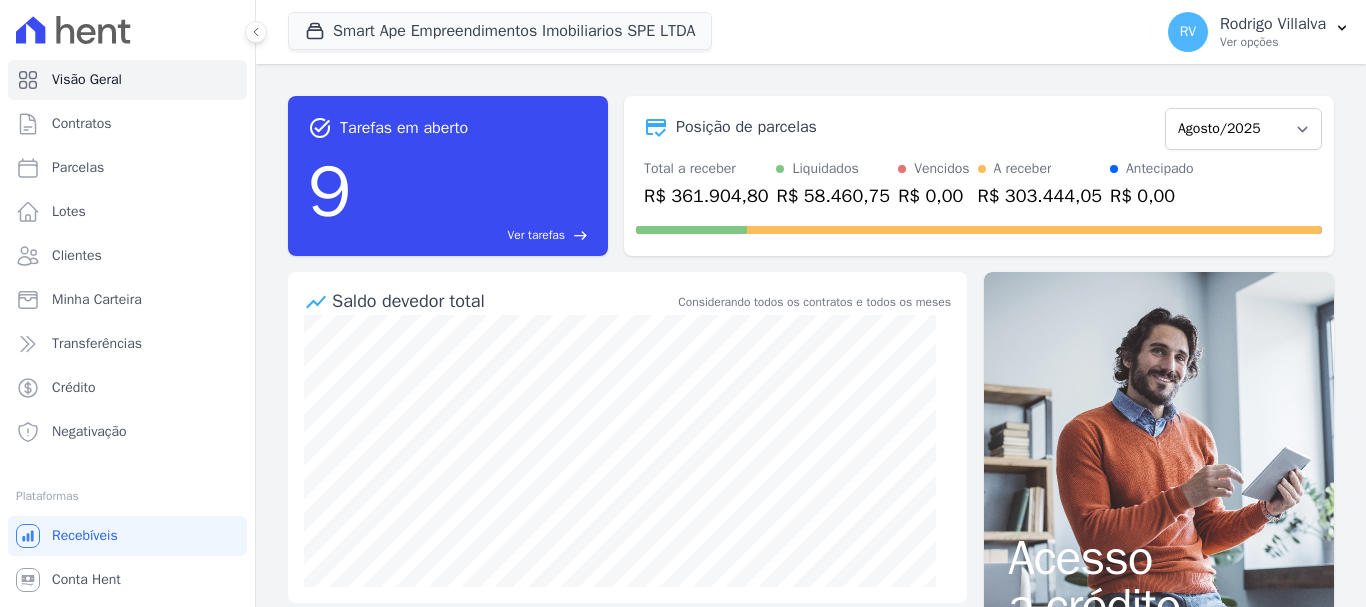 scroll, scrollTop: 0, scrollLeft: 0, axis: both 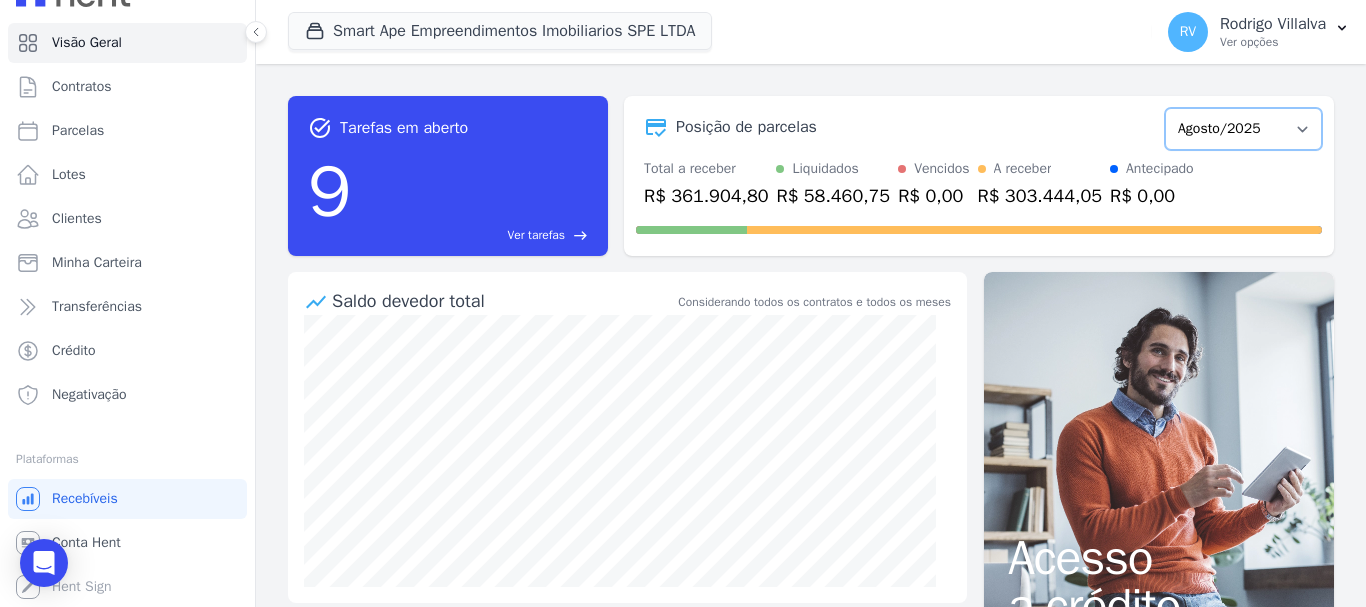 click on "Março/2024
Abril/2024
Maio/2024
Junho/2024
Julho/2024
Agosto/2024
Setembro/2024
Outubro/2024
Novembro/2024
Dezembro/2024
Janeiro/2025
Fevereiro/2025
Março/2025
Abril/2025
Maio/2025
Junho/2025
Julho/2025
Agosto/2025
Setembro/2025
Outubro/2025
Novembro/2025
Dezembro/2025
Janeiro/2026
Fevereiro/2026
Março/2026
Abril/2026
Maio/2026
Junho/2026
Julho/2026
Agosto/2026
Setembro/2026
Outubro/2026
Novembro/2026
Dezembro/2026
Janeiro/2027
Fevereiro/2027
Março/2027
Abril/2027
Maio/2027
Junho/2027
Julho/2027
Agosto/2027
Setembro/2027
Outubro/2027
Novembro/2027
Dezembro/2027
Janeiro/2028
Fevereiro/2028
Março/2028
Abril/2028
Maio/2028
Junho/2028
Julho/2028
Agosto/2028
Setembro/2028
Outubro/2028
Novembro/2028
Dezembro/2028
Janeiro/2029
Fevereiro/2029
Março/2029
Abril/2029
Maio/2029
Junho/2029
Julho/2029
Agosto/2029
Setembro/2029
Outubro/2029" at bounding box center [1243, 129] 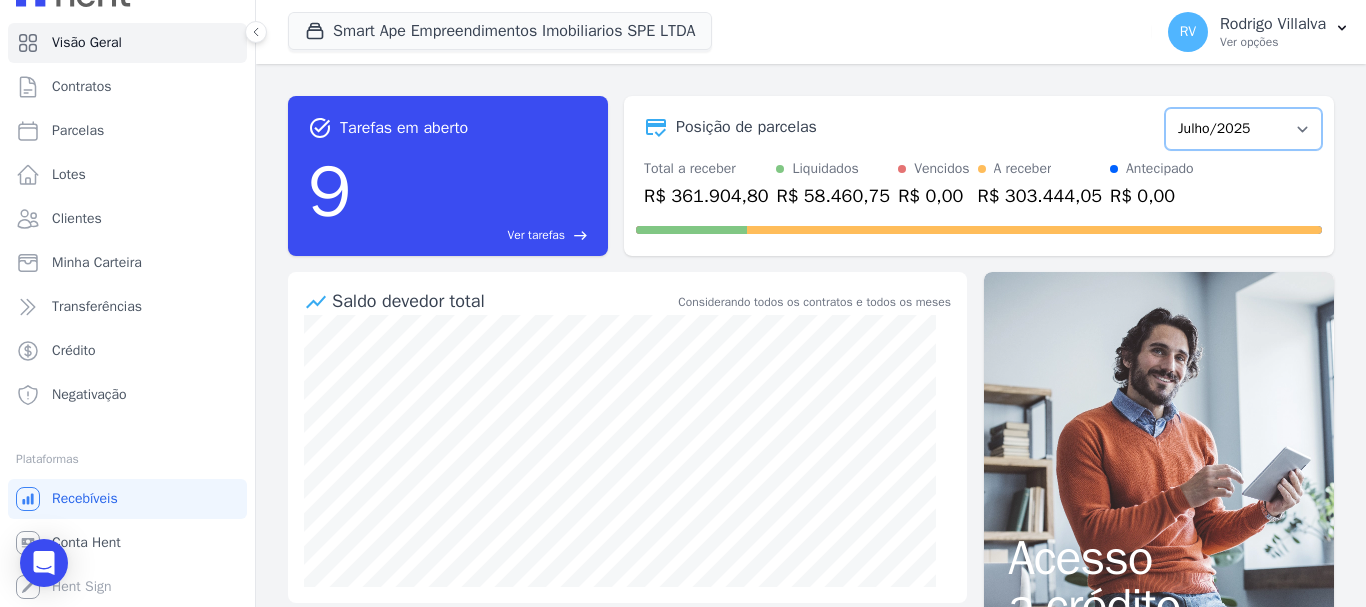 click on "Março/2024
Abril/2024
Maio/2024
Junho/2024
Julho/2024
Agosto/2024
Setembro/2024
Outubro/2024
Novembro/2024
Dezembro/2024
Janeiro/2025
Fevereiro/2025
Março/2025
Abril/2025
Maio/2025
Junho/2025
Julho/2025
Agosto/2025
Setembro/2025
Outubro/2025
Novembro/2025
Dezembro/2025
Janeiro/2026
Fevereiro/2026
Março/2026
Abril/2026
Maio/2026
Junho/2026
Julho/2026
Agosto/2026
Setembro/2026
Outubro/2026
Novembro/2026
Dezembro/2026
Janeiro/2027
Fevereiro/2027
Março/2027
Abril/2027
Maio/2027
Junho/2027
Julho/2027
Agosto/2027
Setembro/2027
Outubro/2027
Novembro/2027
Dezembro/2027
Janeiro/2028
Fevereiro/2028
Março/2028
Abril/2028
Maio/2028
Junho/2028
Julho/2028
Agosto/2028
Setembro/2028
Outubro/2028
Novembro/2028
Dezembro/2028
Janeiro/2029
Fevereiro/2029
Março/2029
Abril/2029
Maio/2029
Junho/2029
Julho/2029
Agosto/2029
Setembro/2029
Outubro/2029" at bounding box center (1243, 129) 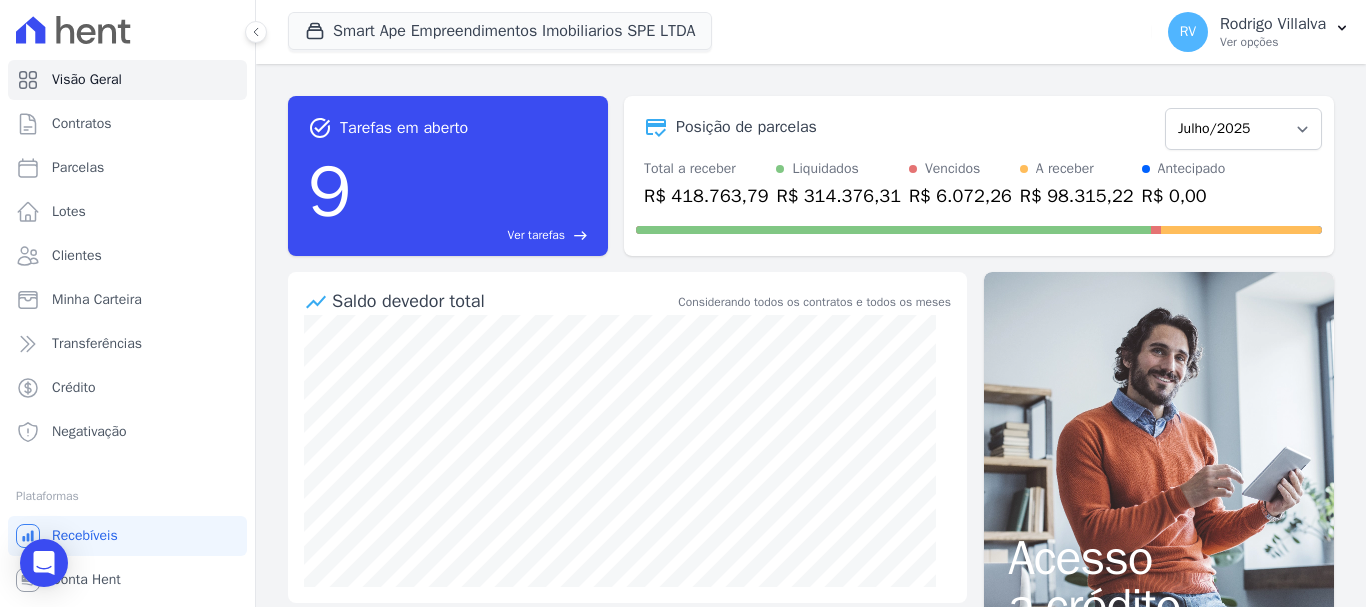 scroll, scrollTop: 0, scrollLeft: 0, axis: both 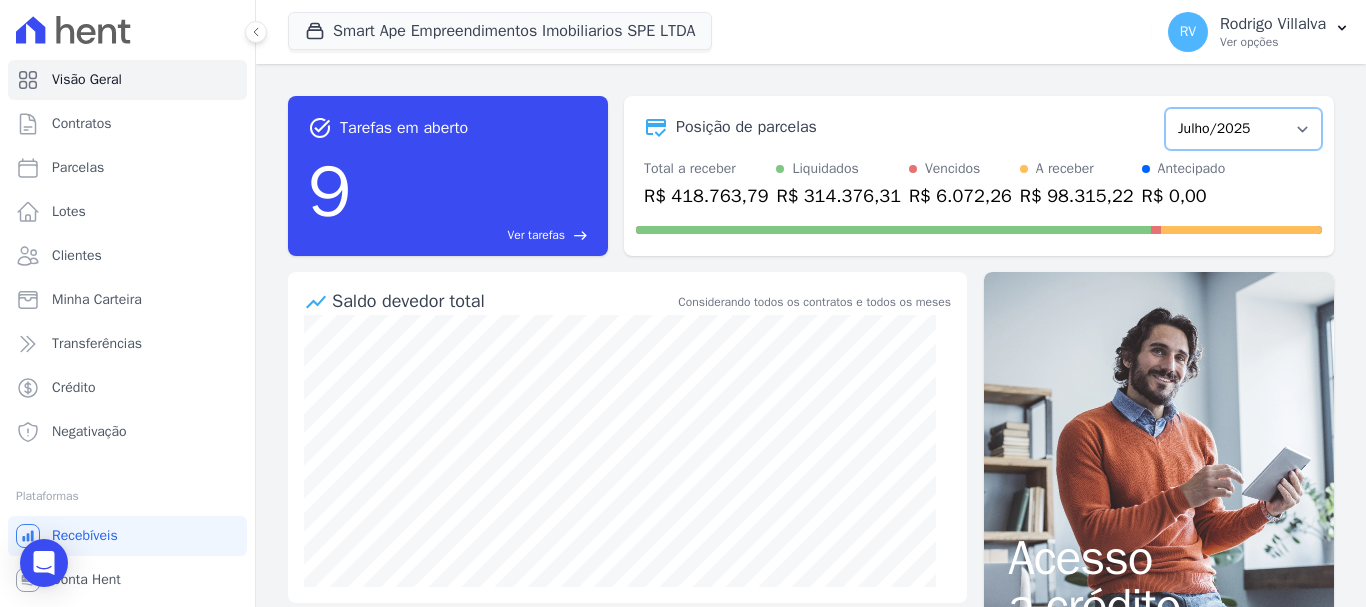 click on "Março/2024
Abril/2024
Maio/2024
Junho/2024
Julho/2024
Agosto/2024
Setembro/2024
Outubro/2024
Novembro/2024
Dezembro/2024
Janeiro/2025
Fevereiro/2025
Março/2025
Abril/2025
Maio/2025
Junho/2025
Julho/2025
Agosto/2025
Setembro/2025
Outubro/2025
Novembro/2025
Dezembro/2025
Janeiro/2026
Fevereiro/2026
Março/2026
Abril/2026
Maio/2026
Junho/2026
Julho/2026
Agosto/2026
Setembro/2026
Outubro/2026
Novembro/2026
Dezembro/2026
Janeiro/2027
Fevereiro/2027
Março/2027
Abril/2027
Maio/2027
Junho/2027
Julho/2027
Agosto/2027
Setembro/2027
Outubro/2027
Novembro/2027
Dezembro/2027
Janeiro/2028
Fevereiro/2028
Março/2028
Abril/2028
Maio/2028
Junho/2028
Julho/2028
Agosto/2028
Setembro/2028
Outubro/2028
Novembro/2028
Dezembro/2028
Janeiro/2029
Fevereiro/2029
Março/2029
Abril/2029
Maio/2029
Junho/2029
Julho/2029
Agosto/2029
Setembro/2029
Outubro/2029" at bounding box center [1243, 129] 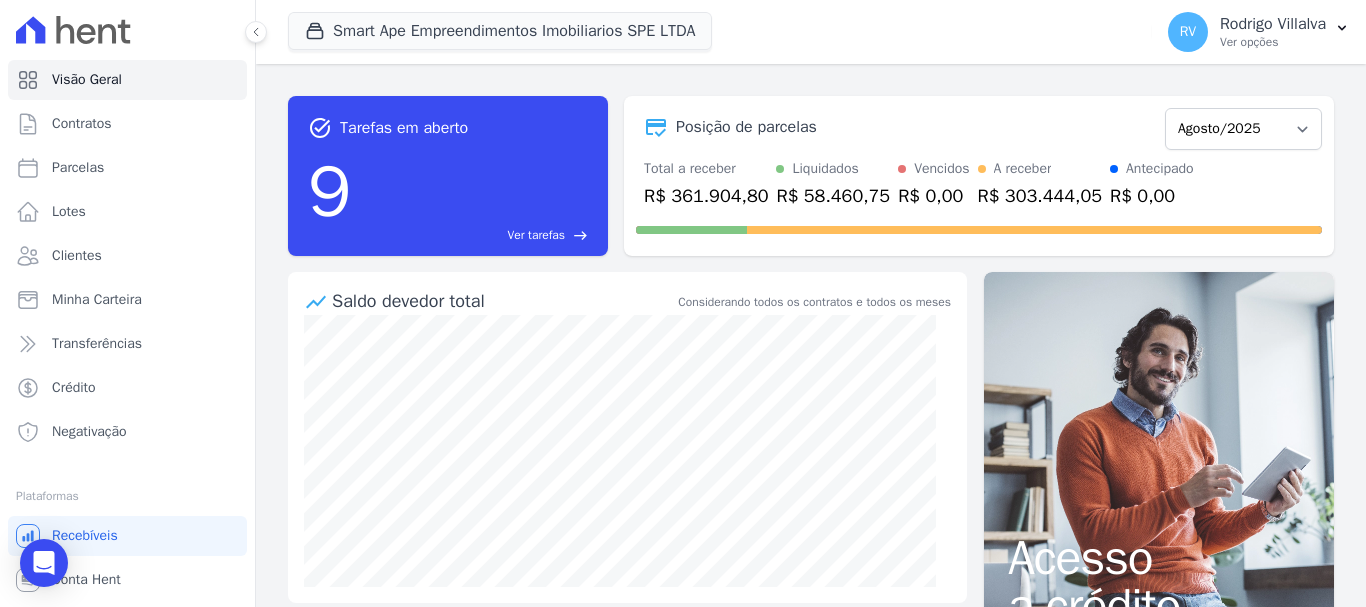 scroll, scrollTop: 0, scrollLeft: 0, axis: both 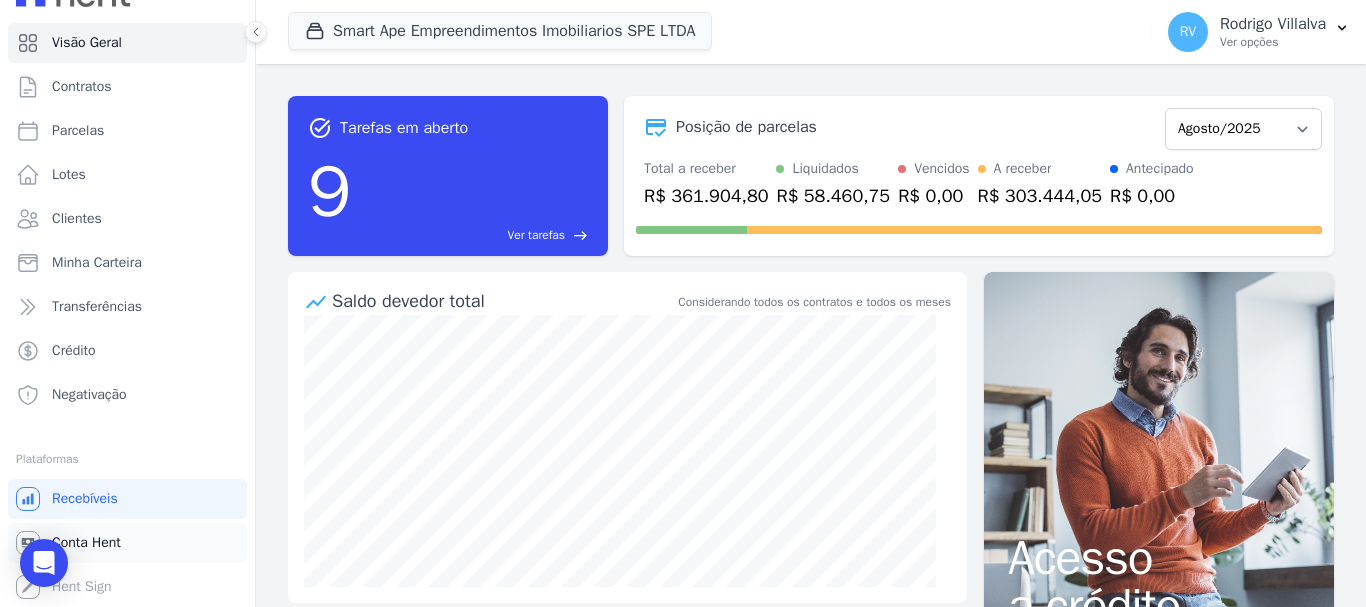 click on "Conta Hent" at bounding box center (127, 543) 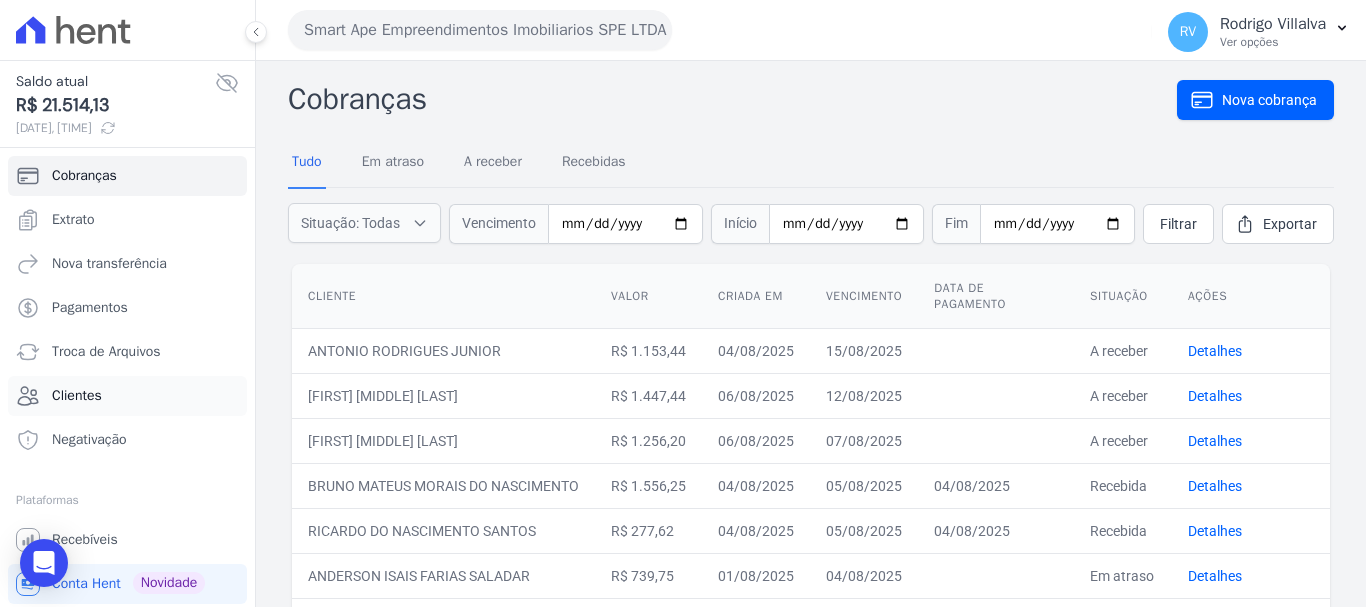 scroll, scrollTop: 41, scrollLeft: 0, axis: vertical 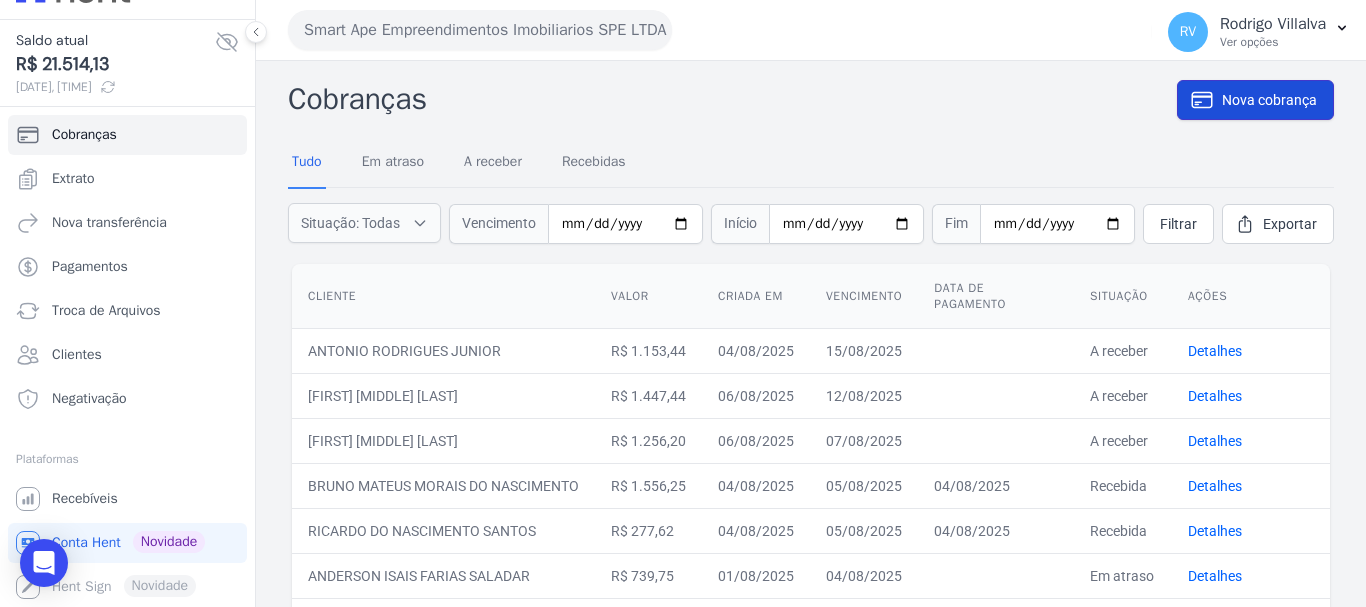 click on "Nova cobrança" at bounding box center [1269, 100] 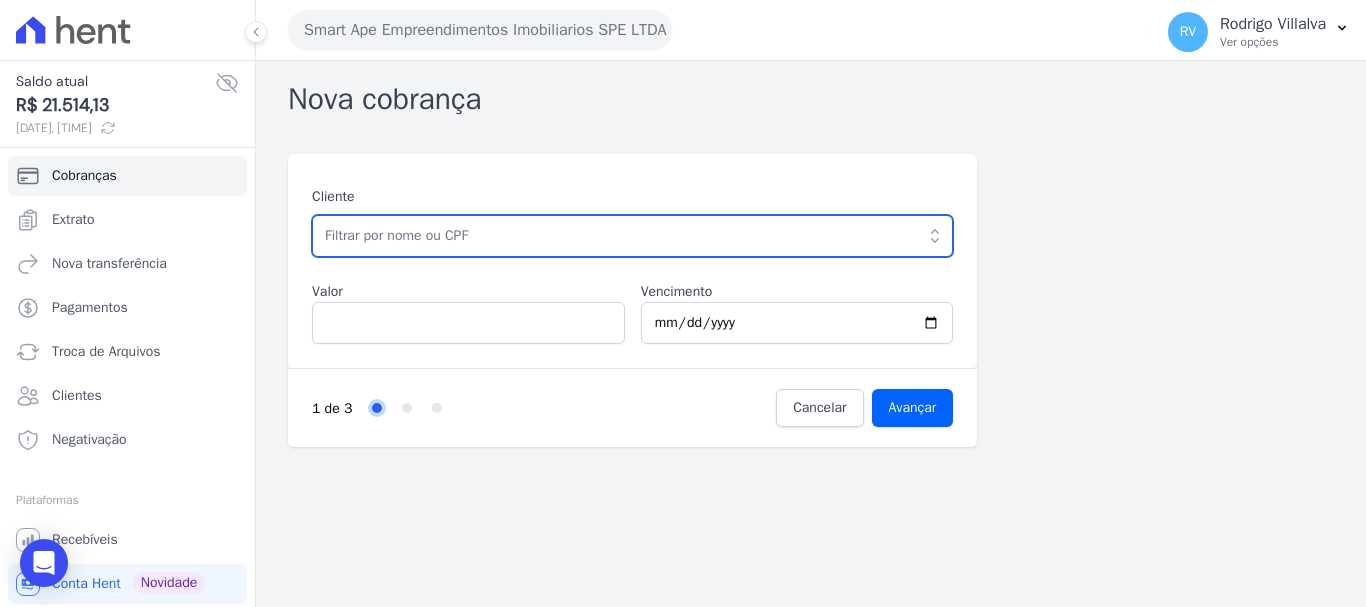 click at bounding box center [632, 236] 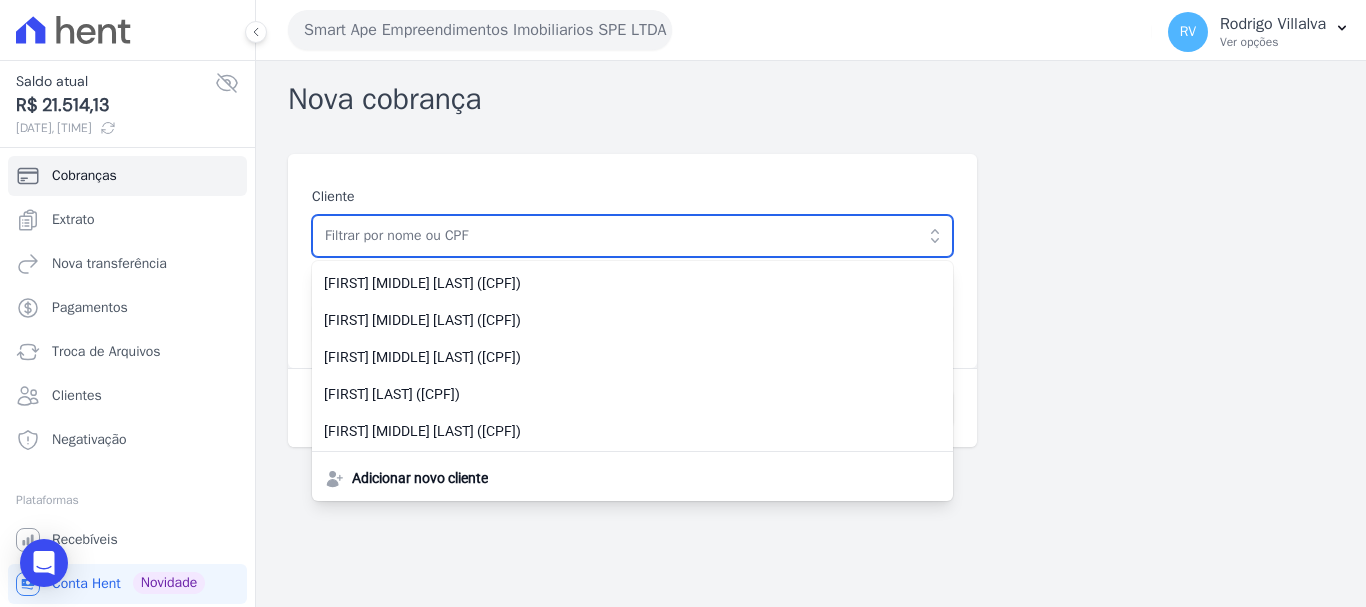 paste on "NICOLE EVELIN OLIVEIRA DOS SANTOS" 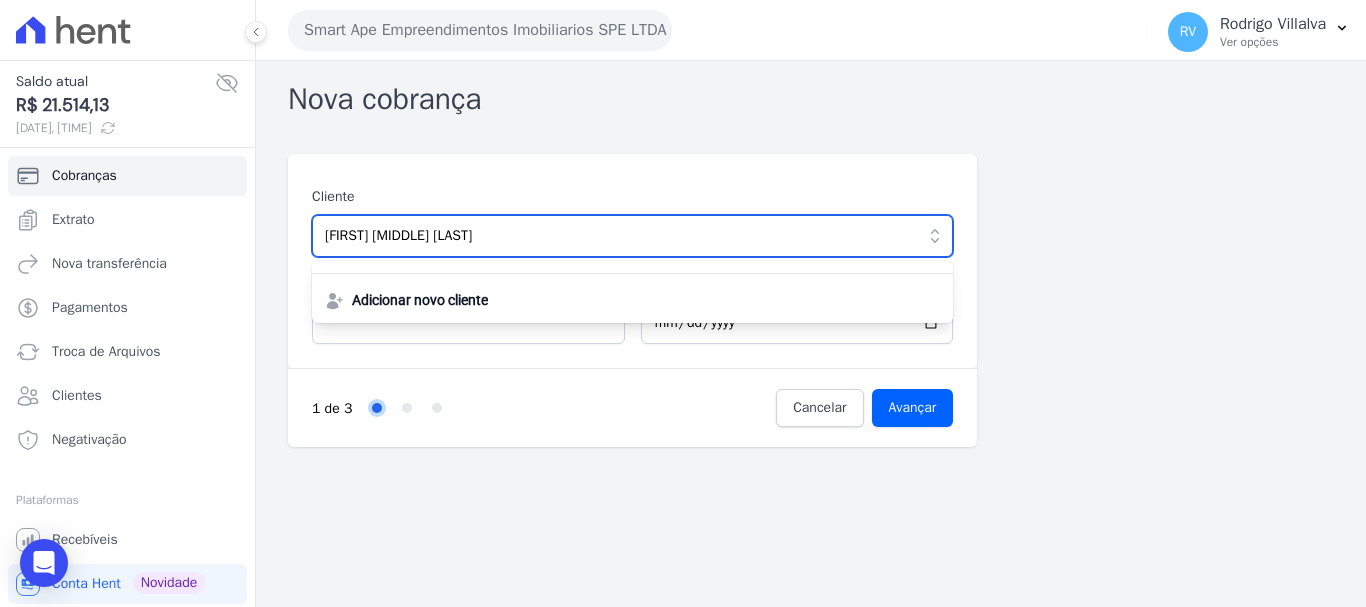 drag, startPoint x: 593, startPoint y: 233, endPoint x: 299, endPoint y: 228, distance: 294.0425 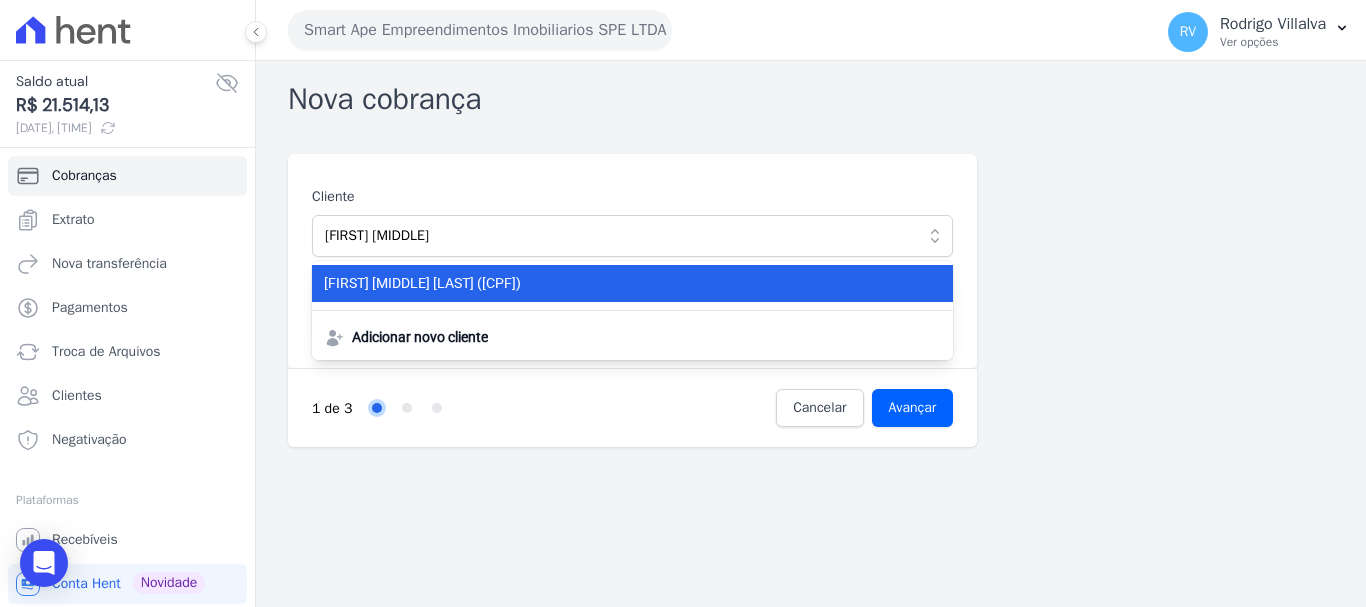 click on "DIOGO ANDRE SOARES PINTO (540.697.288-05)" at bounding box center (620, 283) 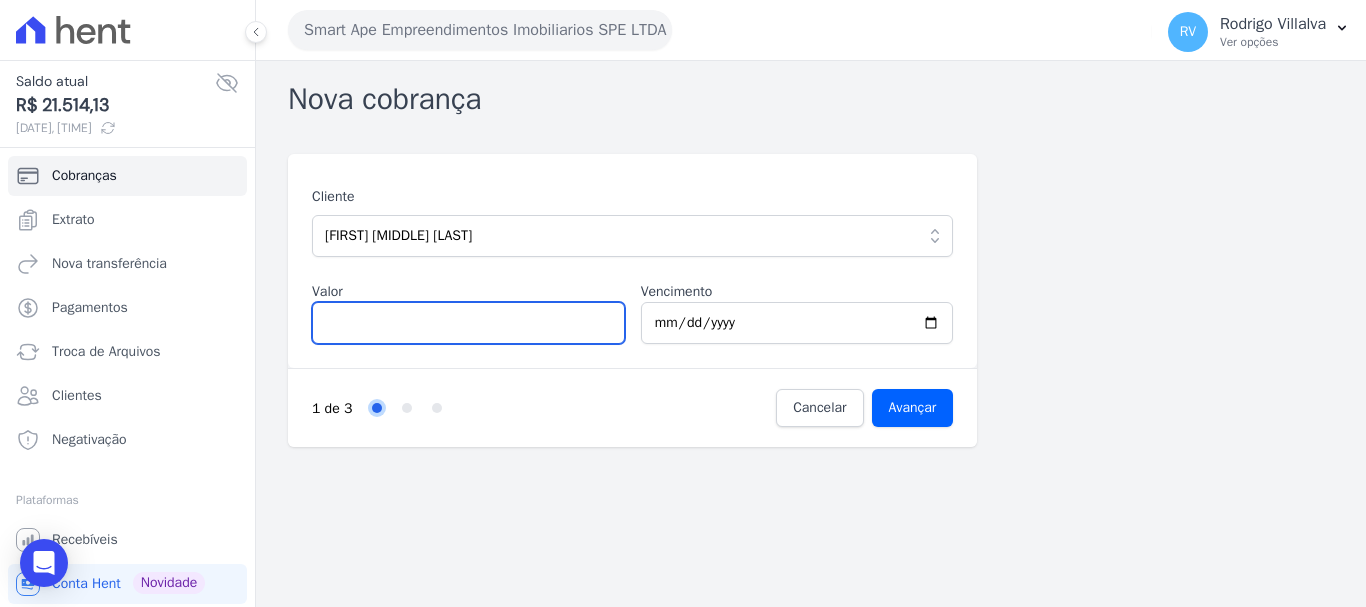 click on "Valor" at bounding box center (468, 323) 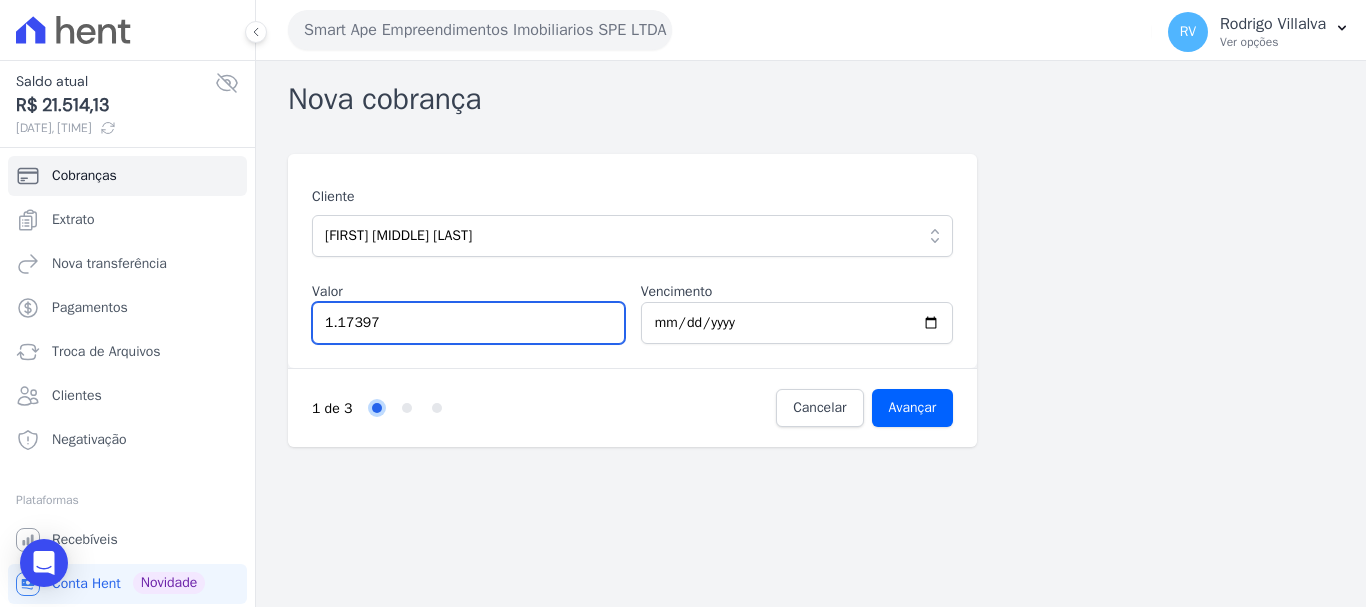 click on "1.17397" at bounding box center [468, 323] 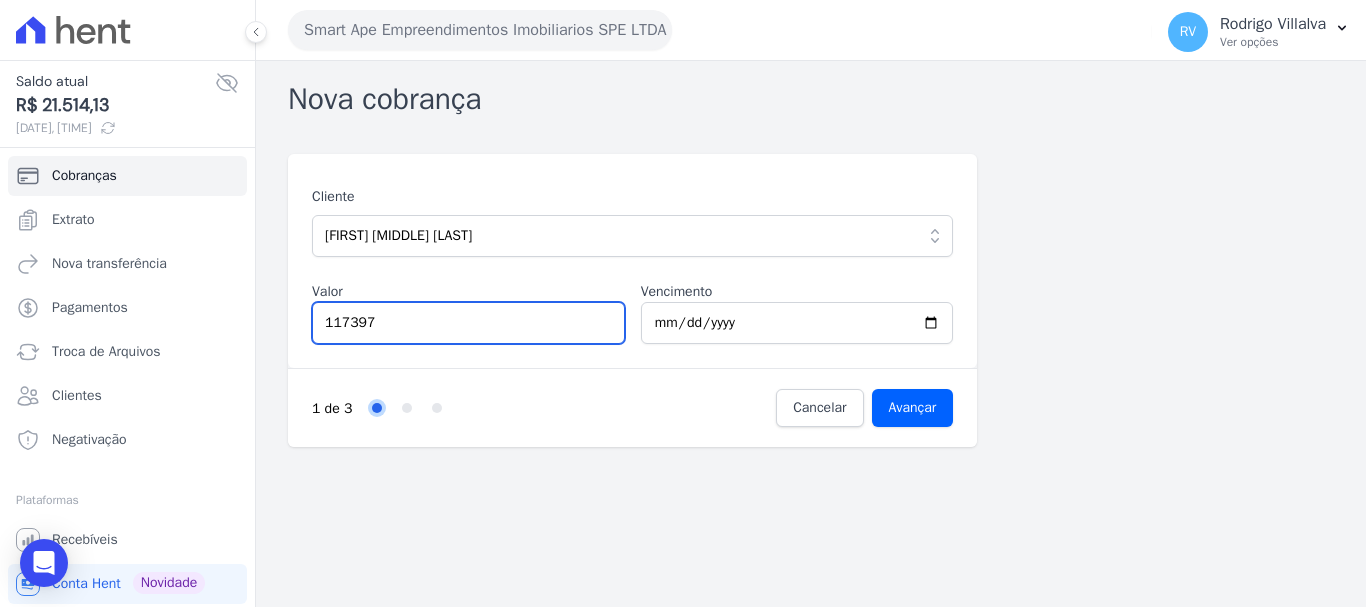 click on "117397" at bounding box center [468, 323] 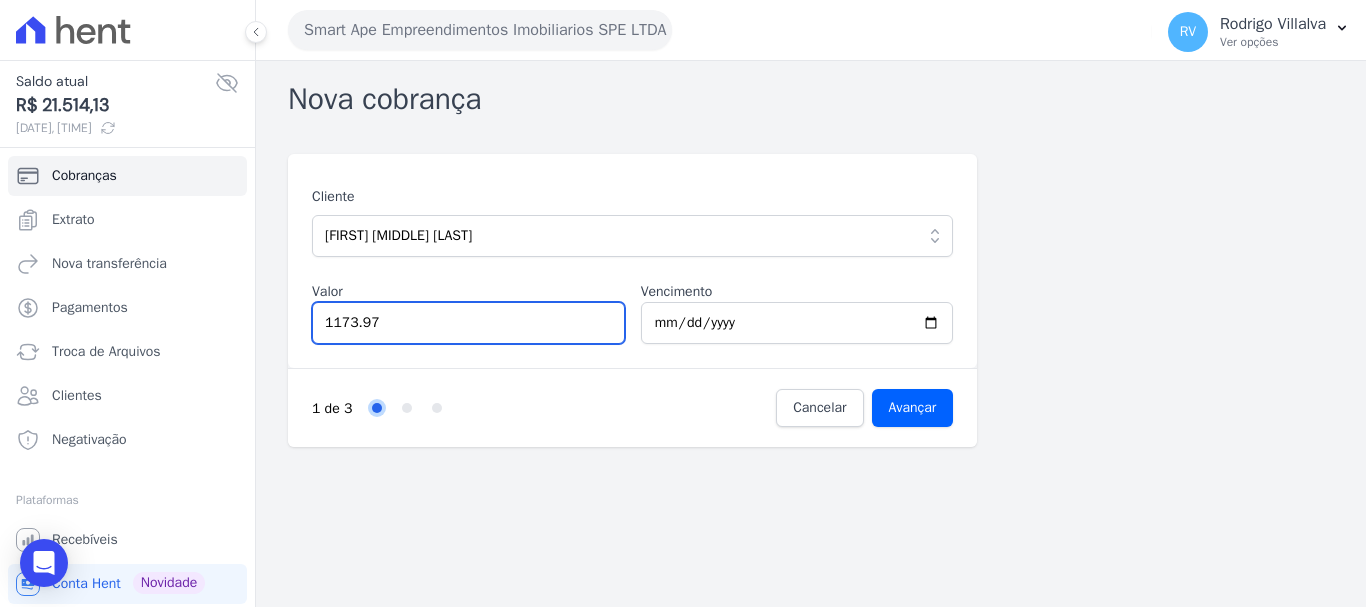 type on "1173.97" 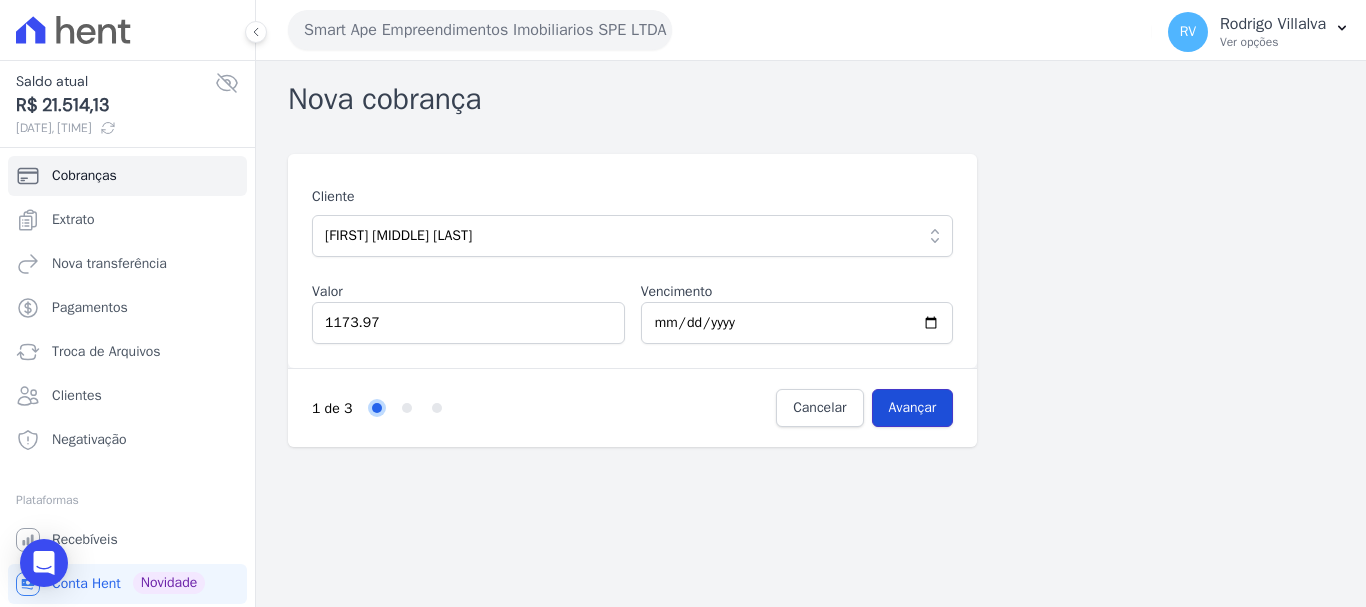 click on "Avançar" at bounding box center [913, 408] 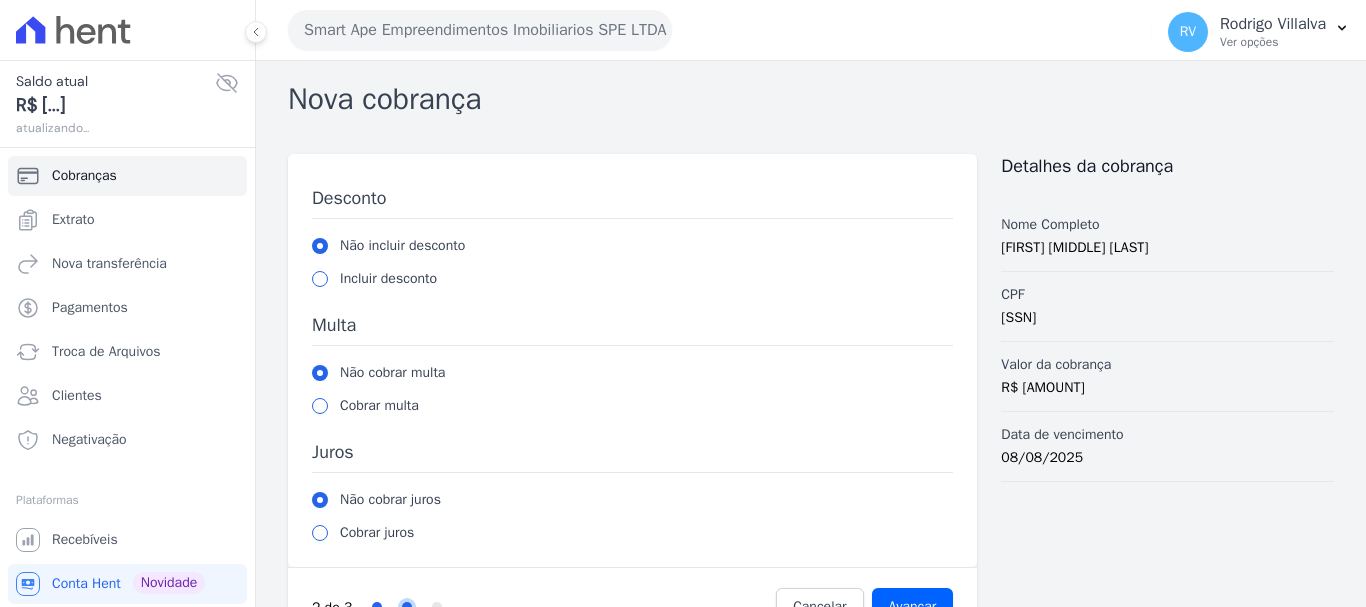 scroll, scrollTop: 0, scrollLeft: 0, axis: both 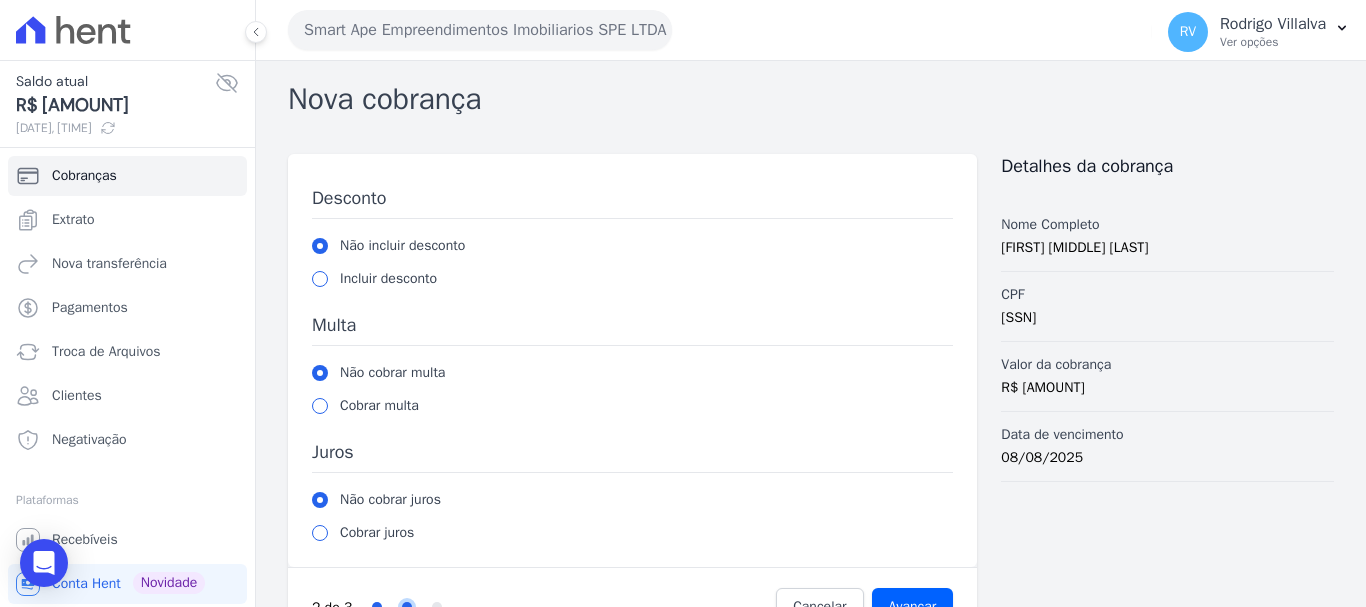 drag, startPoint x: 990, startPoint y: 251, endPoint x: 1190, endPoint y: 248, distance: 200.02249 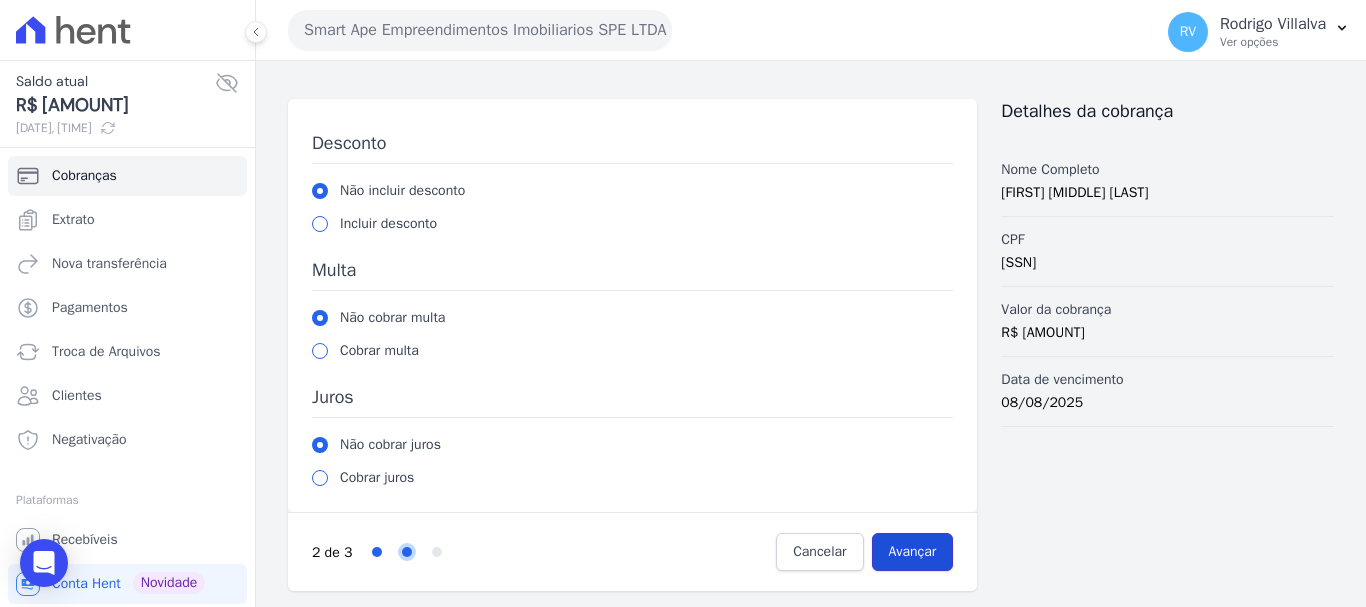 click on "Avançar" at bounding box center (913, 552) 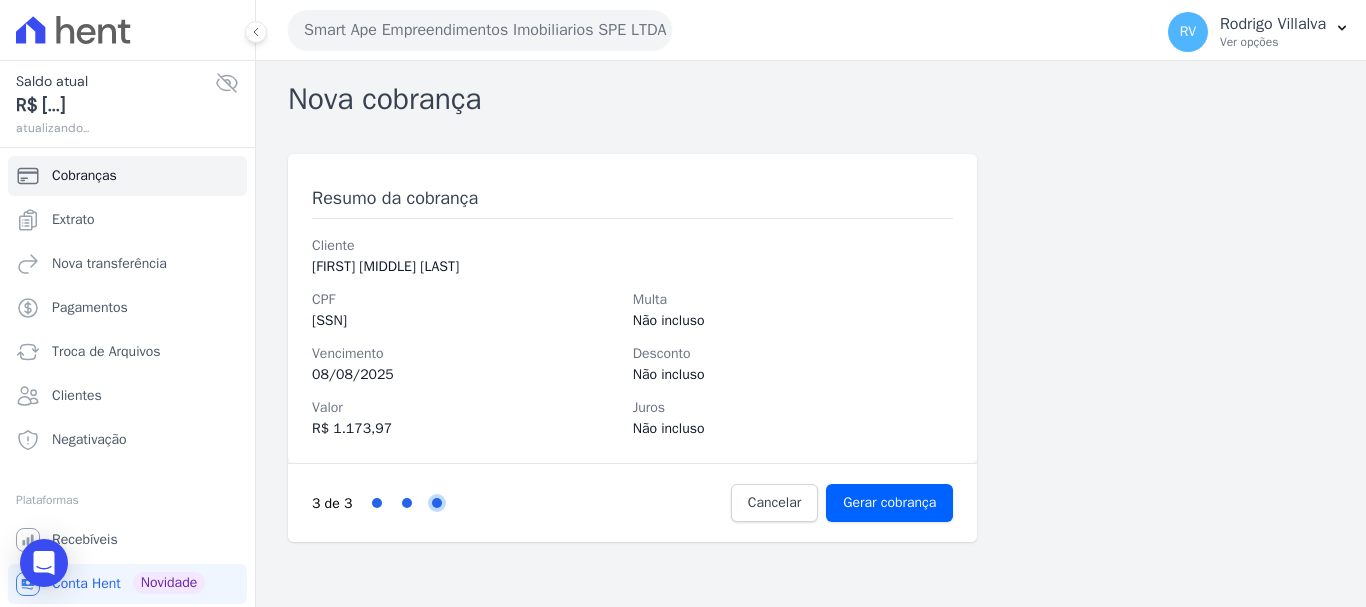 scroll, scrollTop: 0, scrollLeft: 0, axis: both 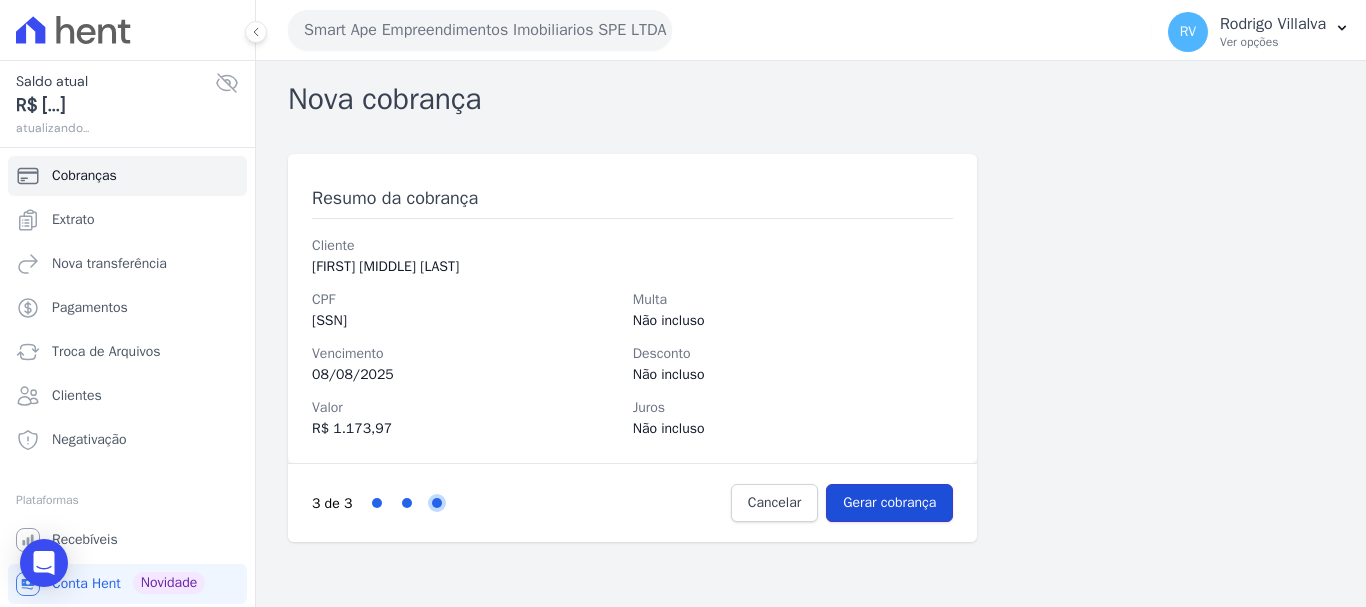 click on "Gerar cobrança" at bounding box center (889, 503) 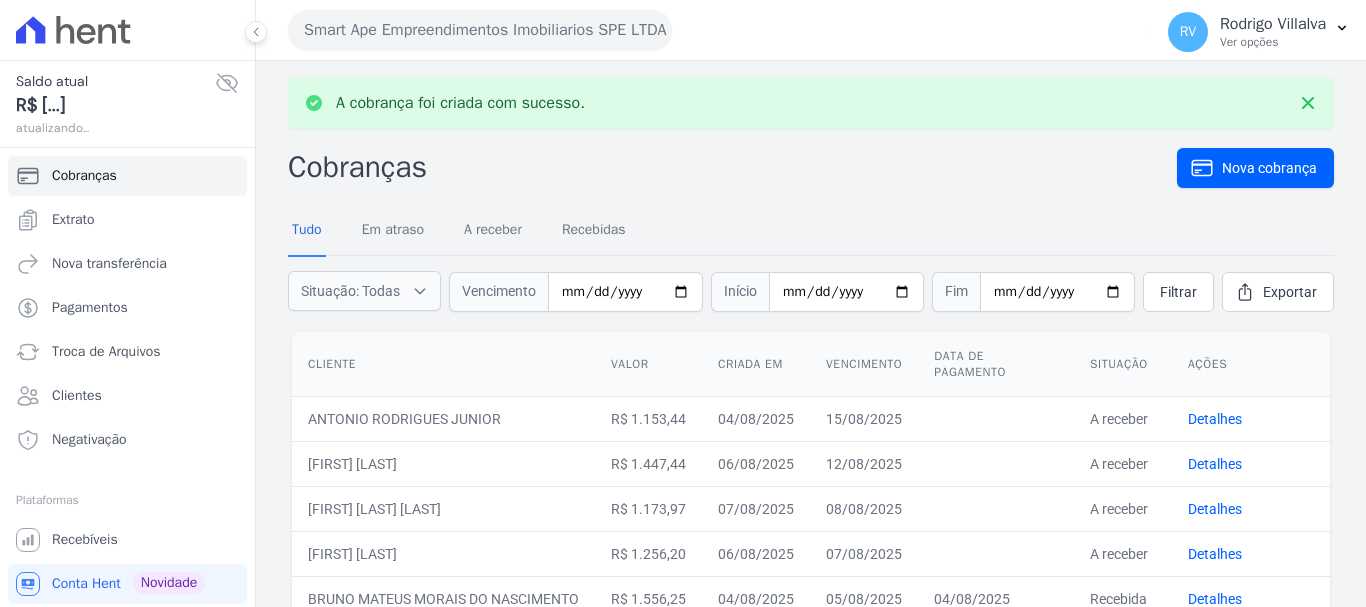scroll, scrollTop: 0, scrollLeft: 0, axis: both 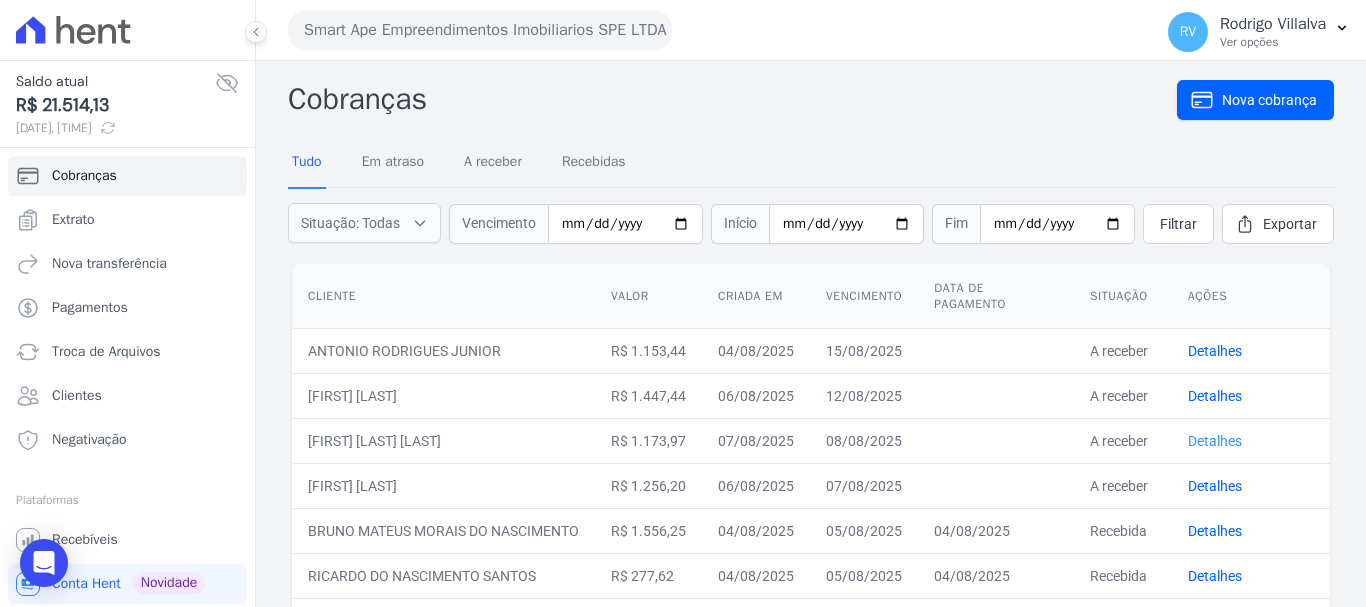 click on "Detalhes" at bounding box center (1215, 441) 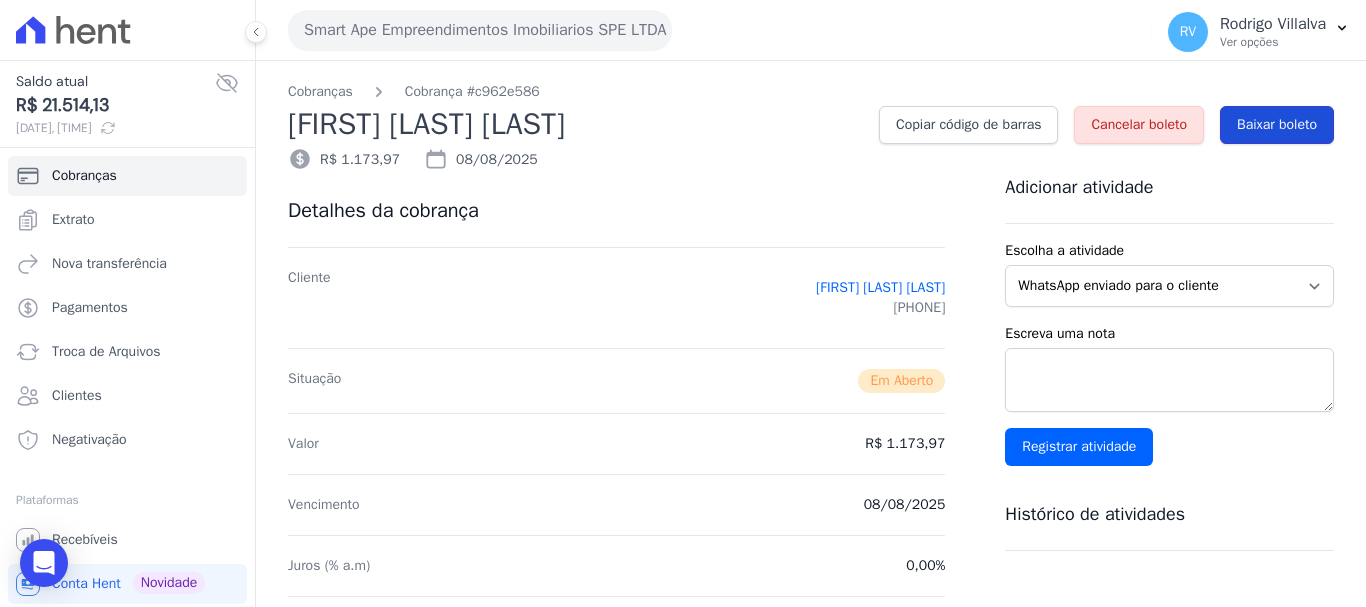 click on "Baixar boleto" at bounding box center (1277, 125) 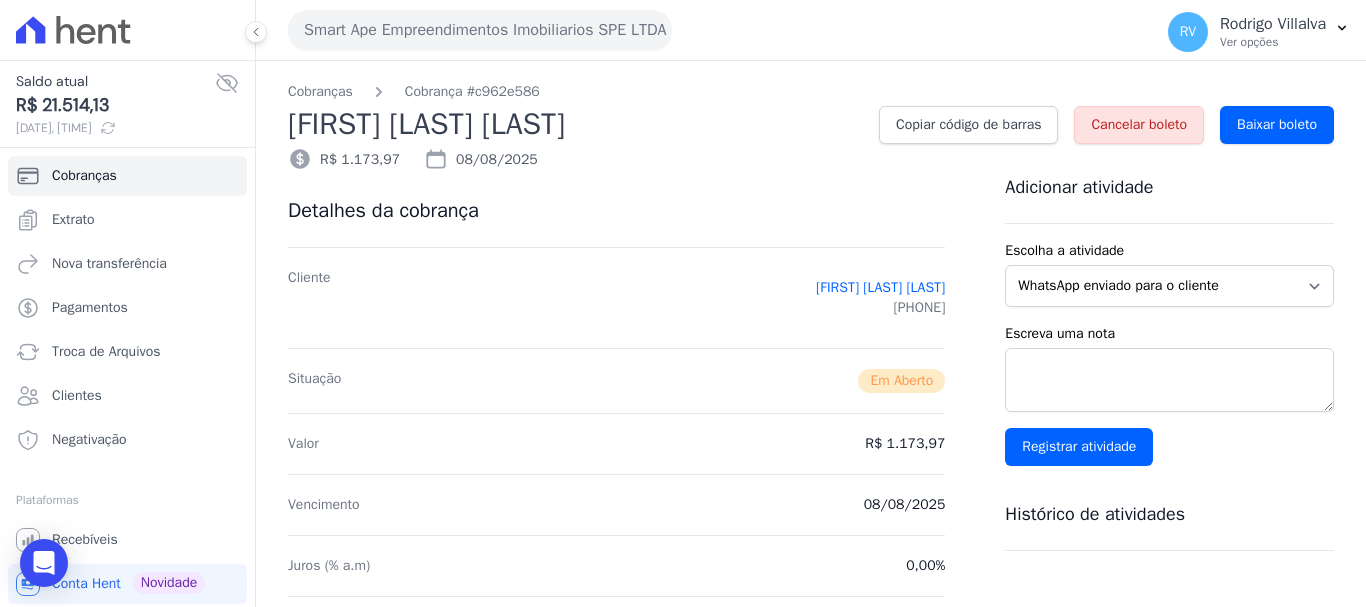 drag, startPoint x: 735, startPoint y: 284, endPoint x: 940, endPoint y: 283, distance: 205.00244 